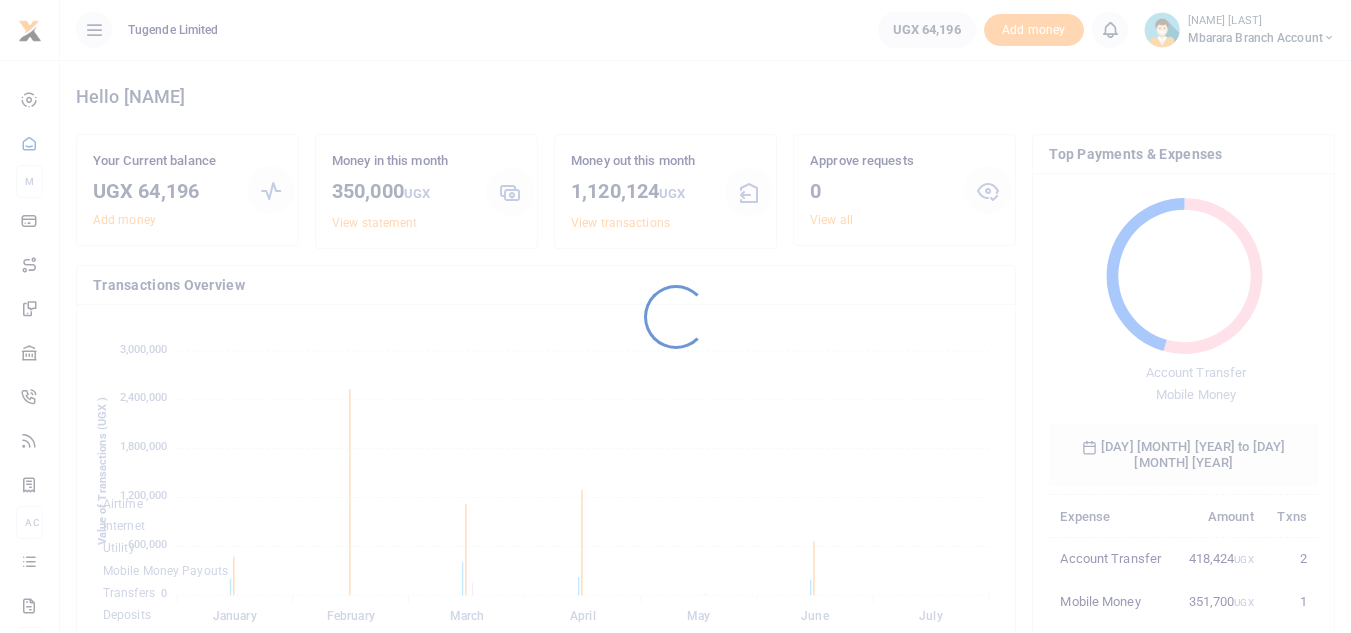 scroll, scrollTop: 0, scrollLeft: 0, axis: both 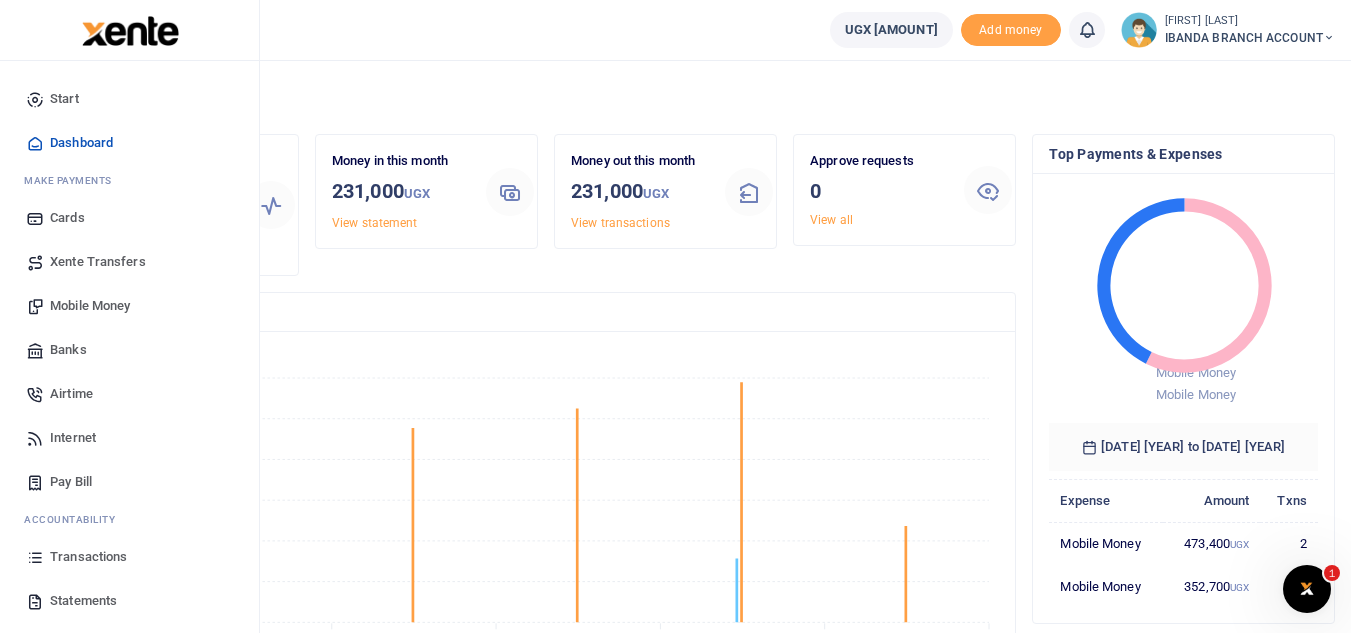 click on "Mobile Money" at bounding box center (90, 306) 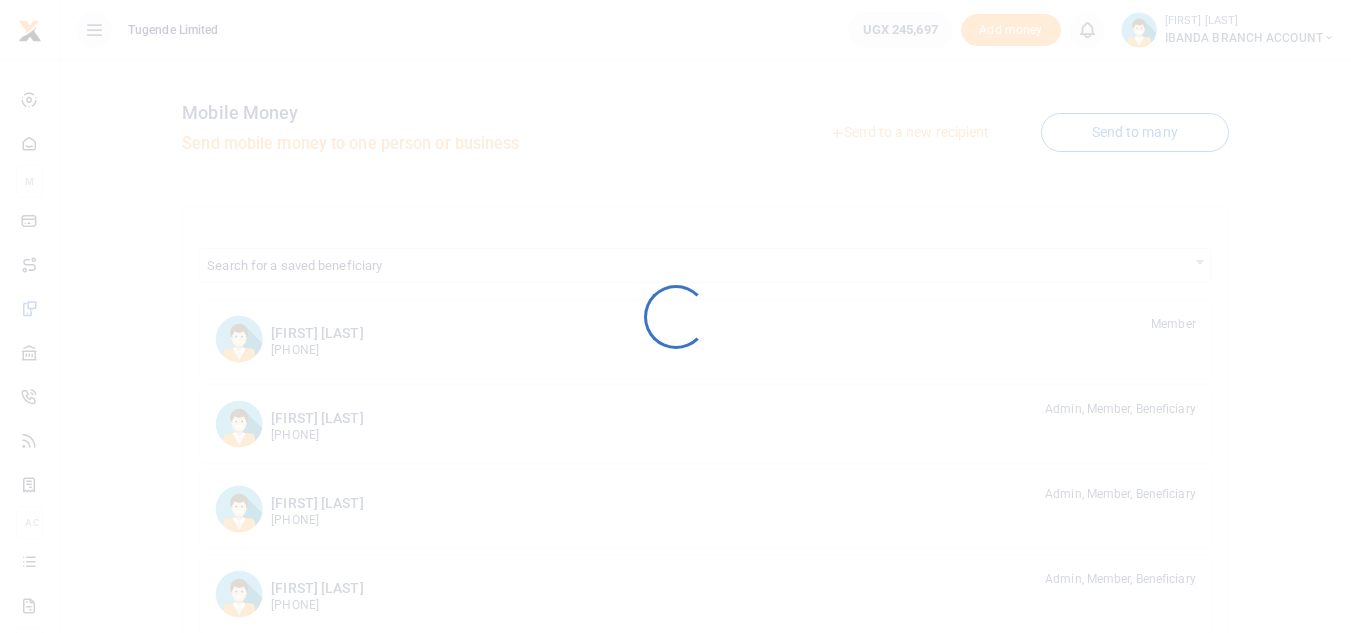 scroll, scrollTop: 0, scrollLeft: 0, axis: both 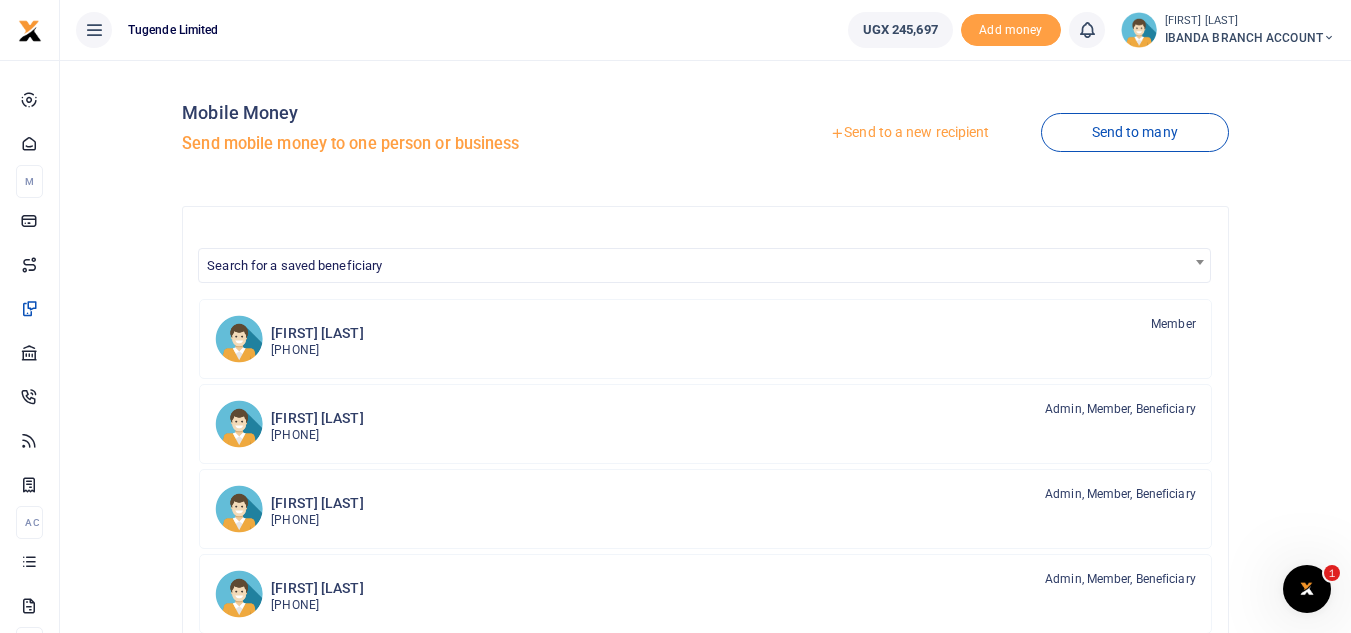 click on "Send to a new recipient" at bounding box center [909, 133] 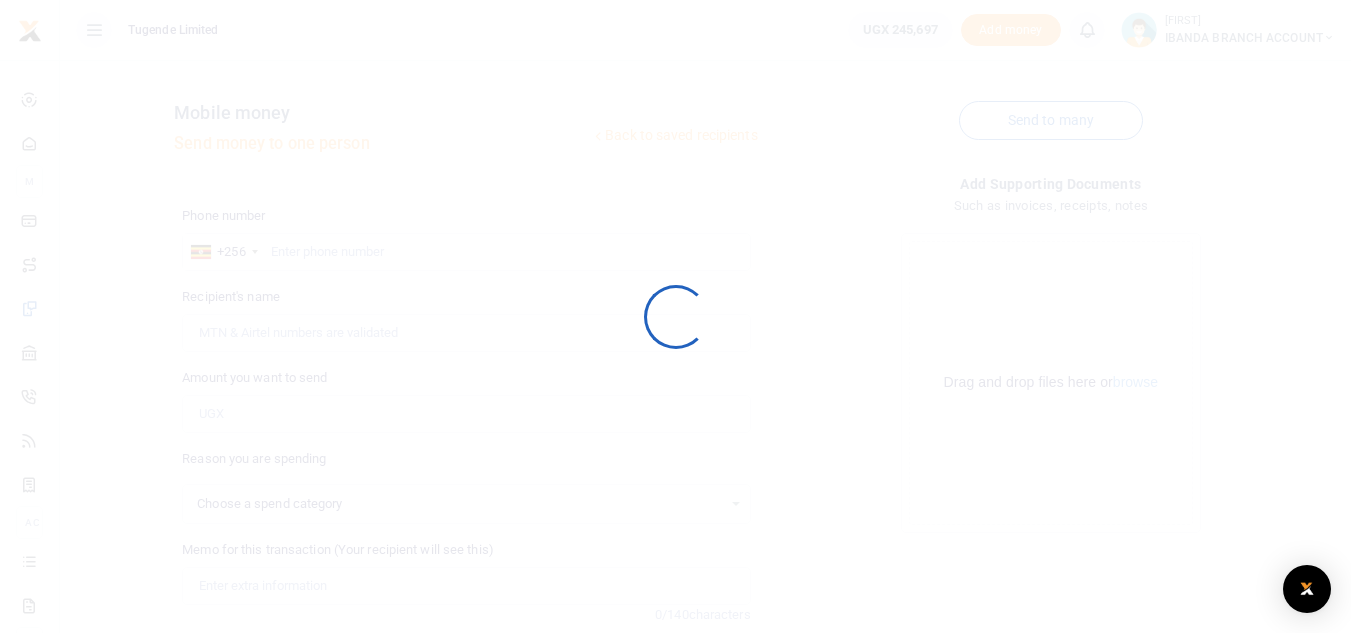 scroll, scrollTop: 0, scrollLeft: 0, axis: both 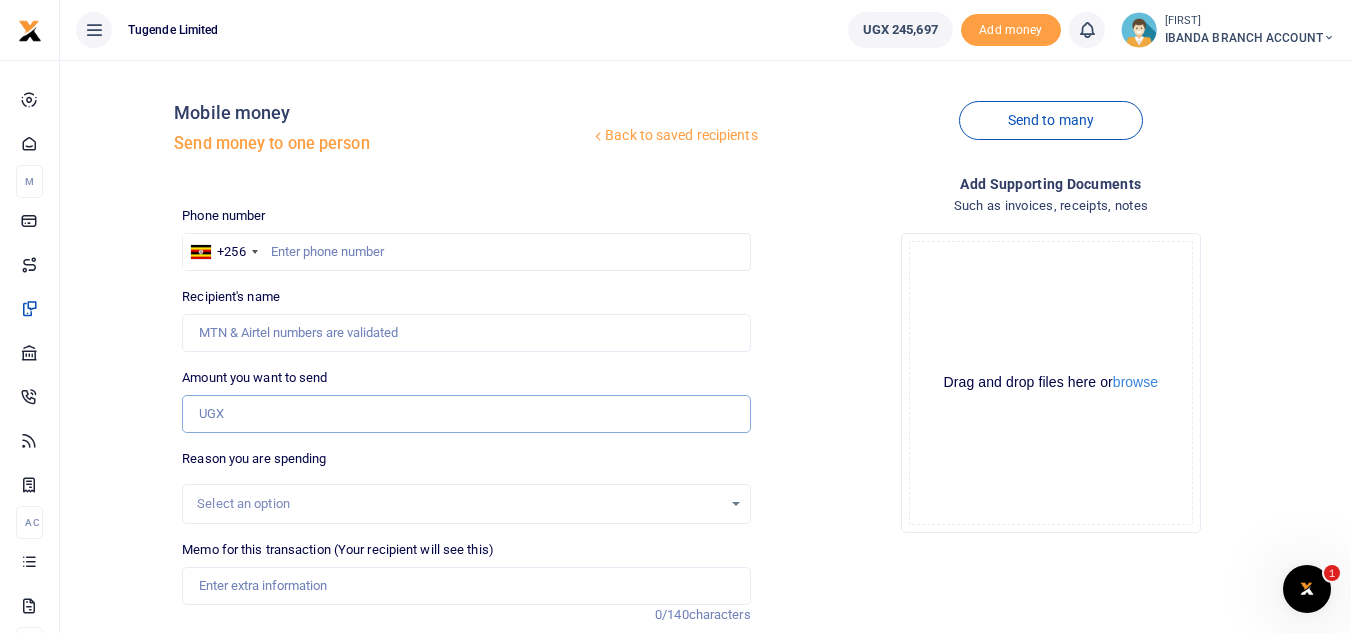 click on "Amount you want to send" at bounding box center (466, 414) 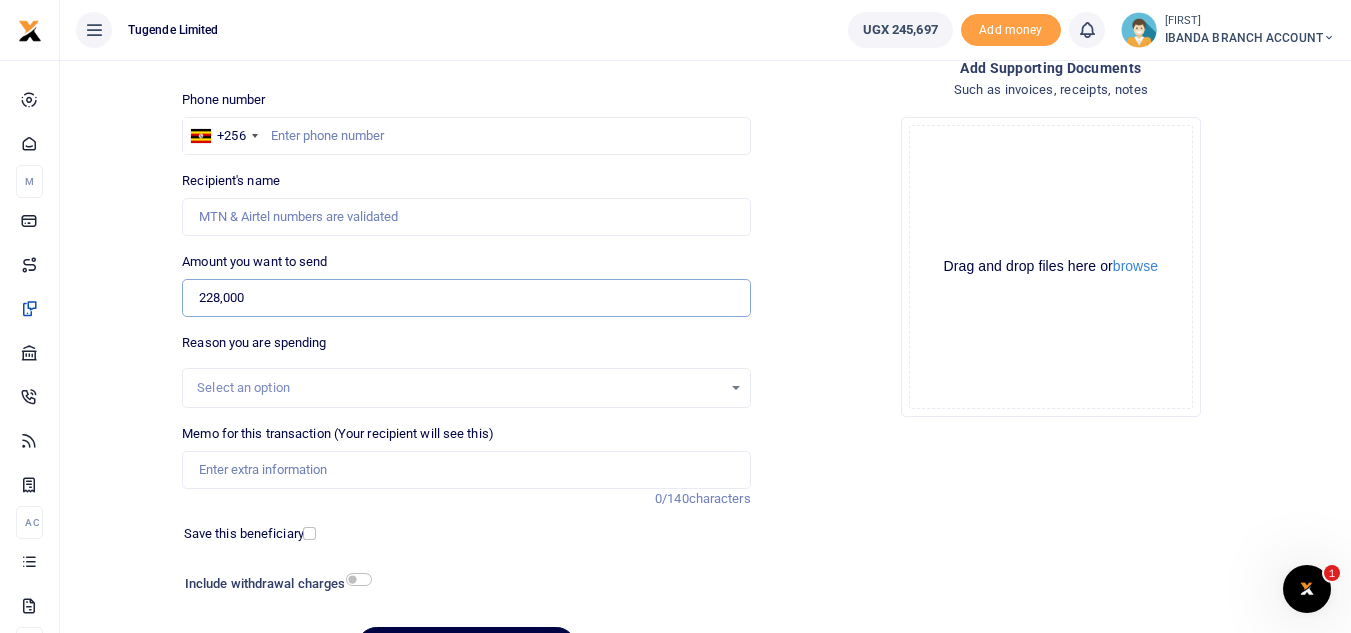 scroll, scrollTop: 126, scrollLeft: 0, axis: vertical 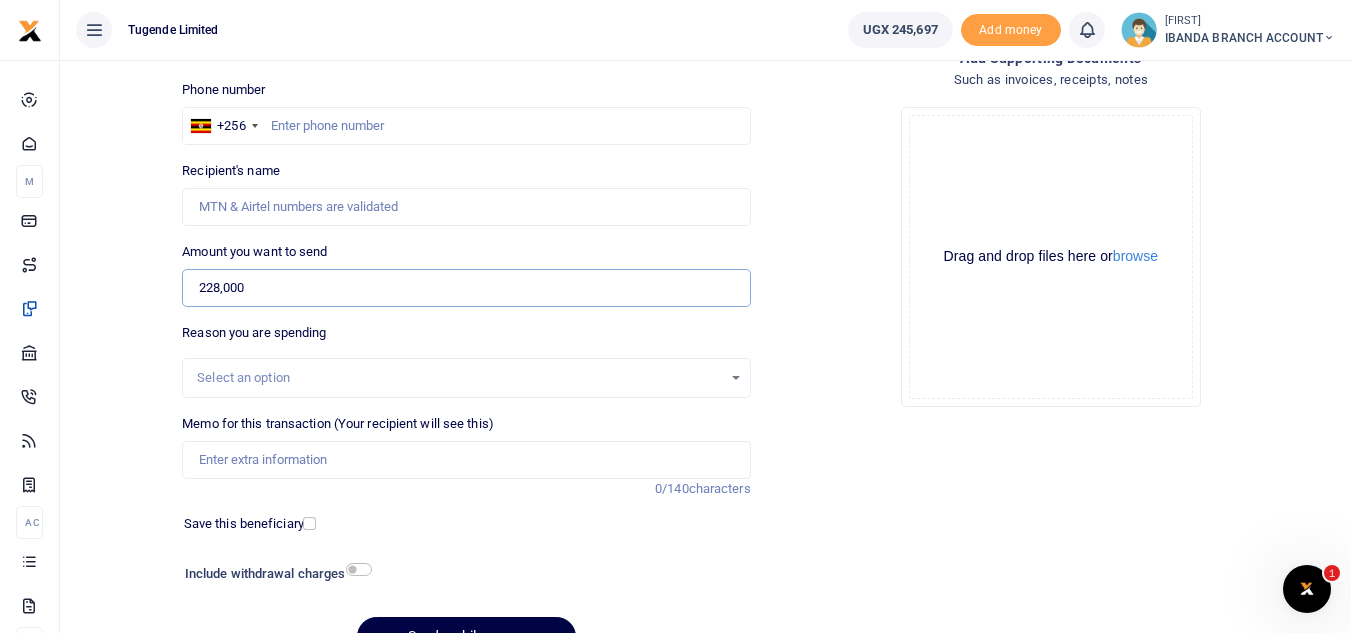 type on "228,000" 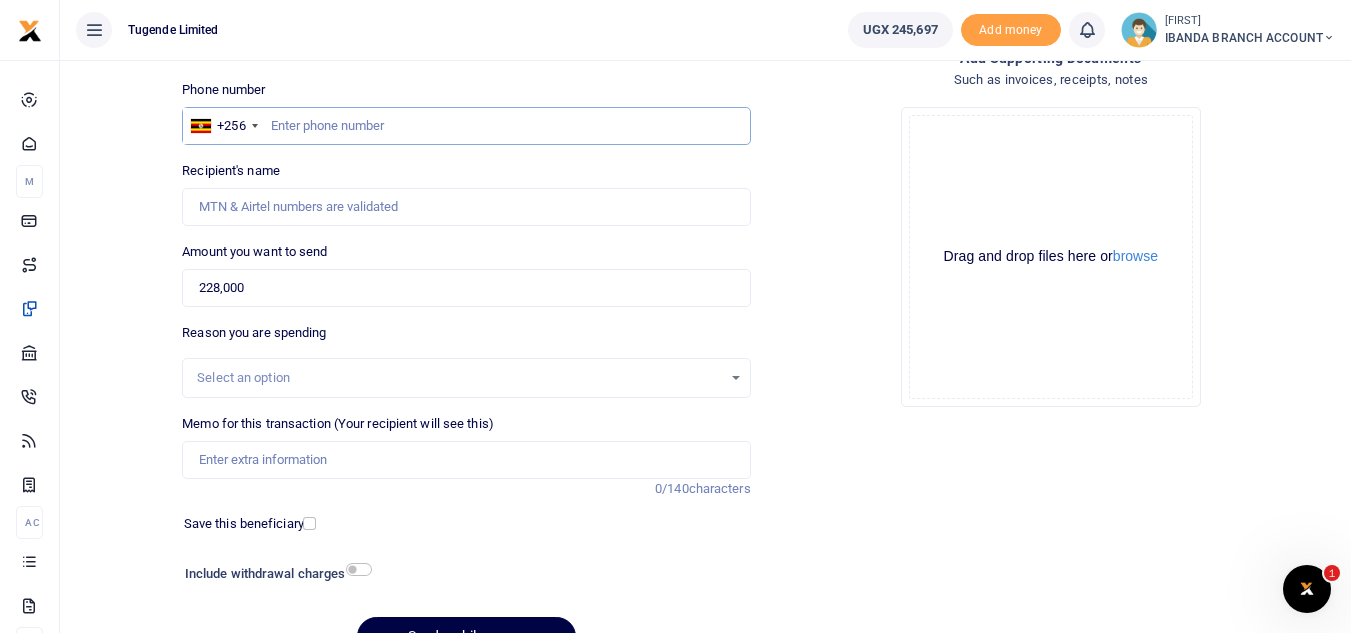 click at bounding box center (466, 126) 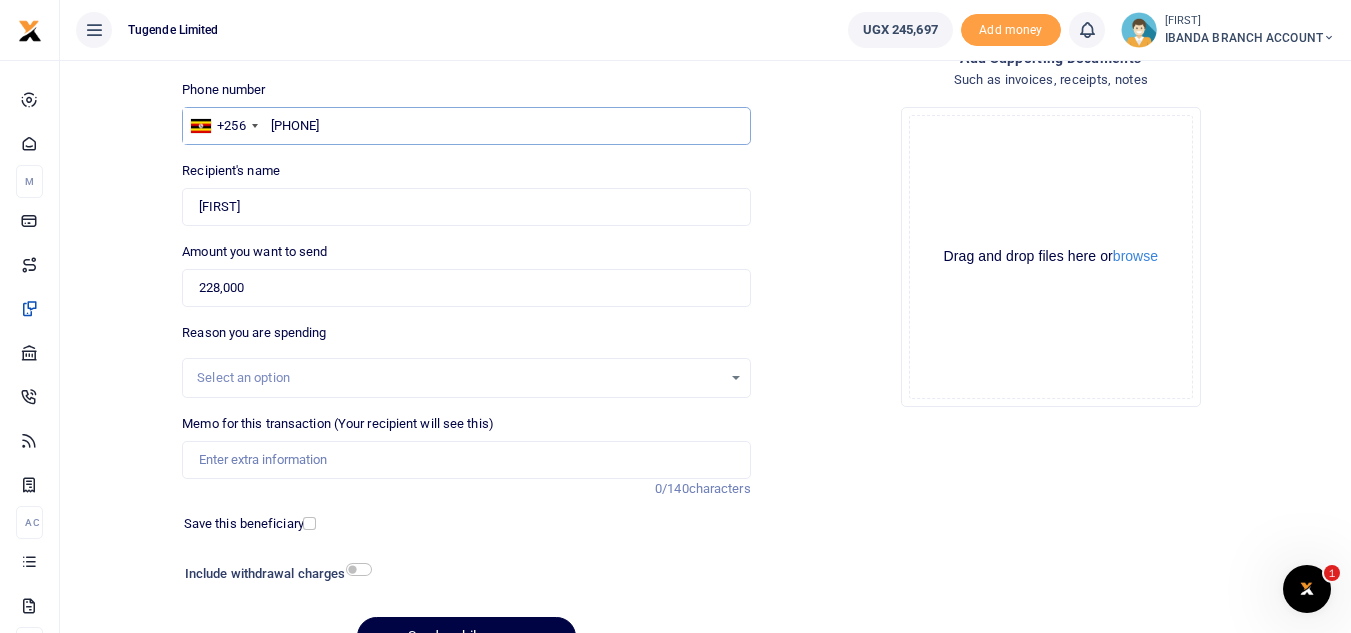 type on "[PHONE]" 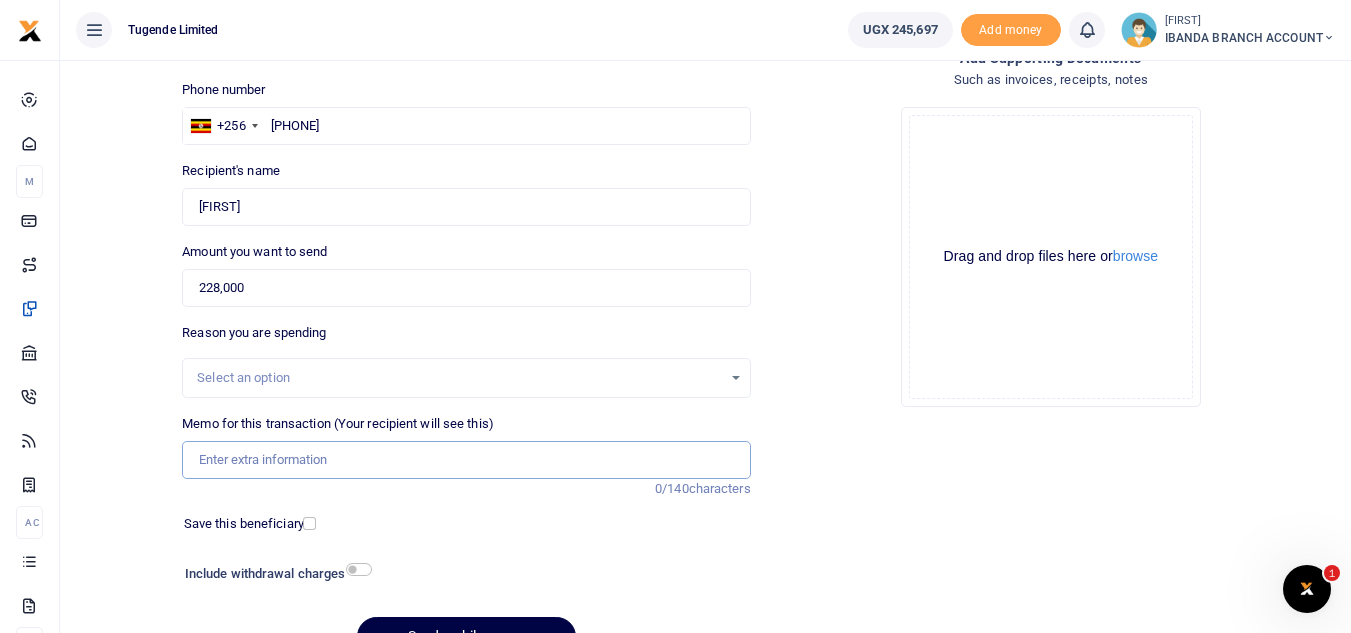 click on "Memo for this transaction (Your recipient will see this)" at bounding box center (466, 460) 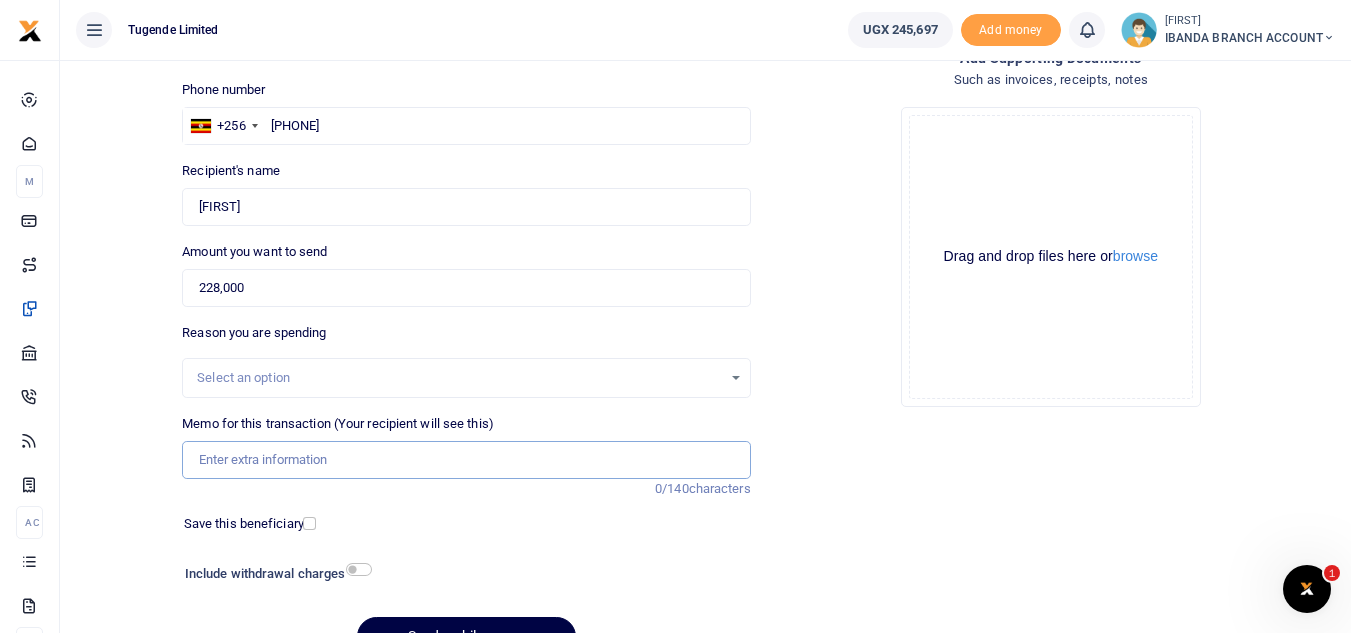 paste on "TLUG-014900" 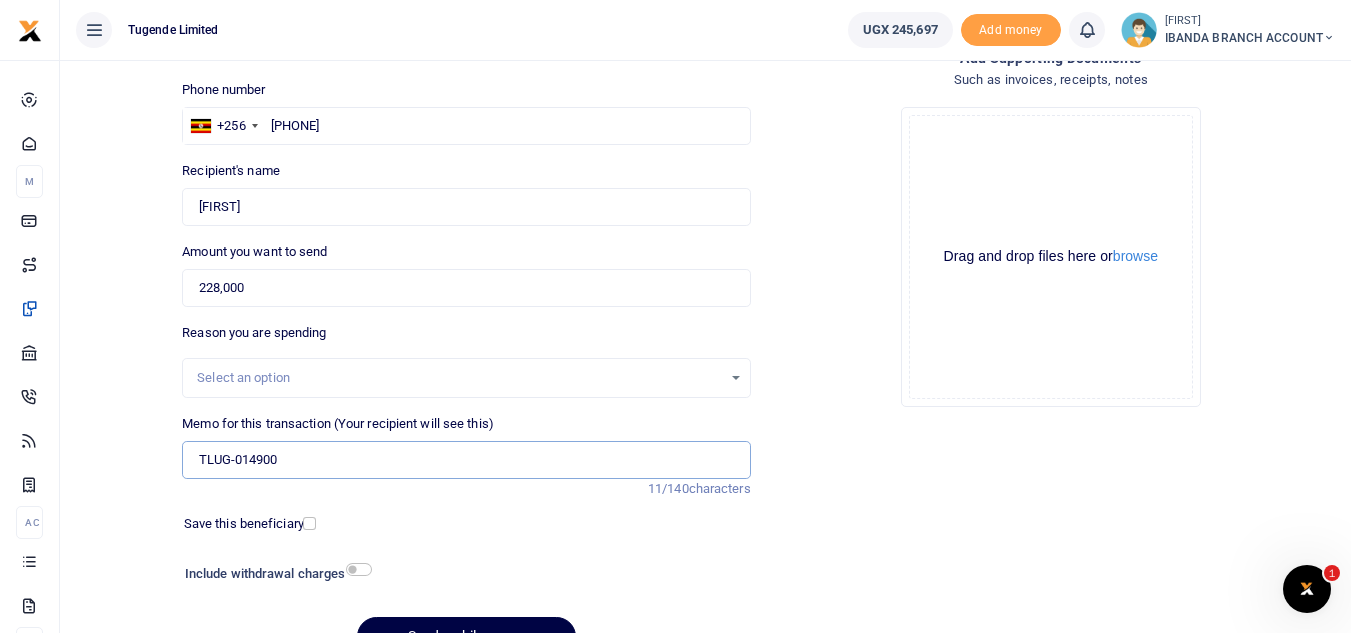 click on "TLUG-014900" at bounding box center (466, 460) 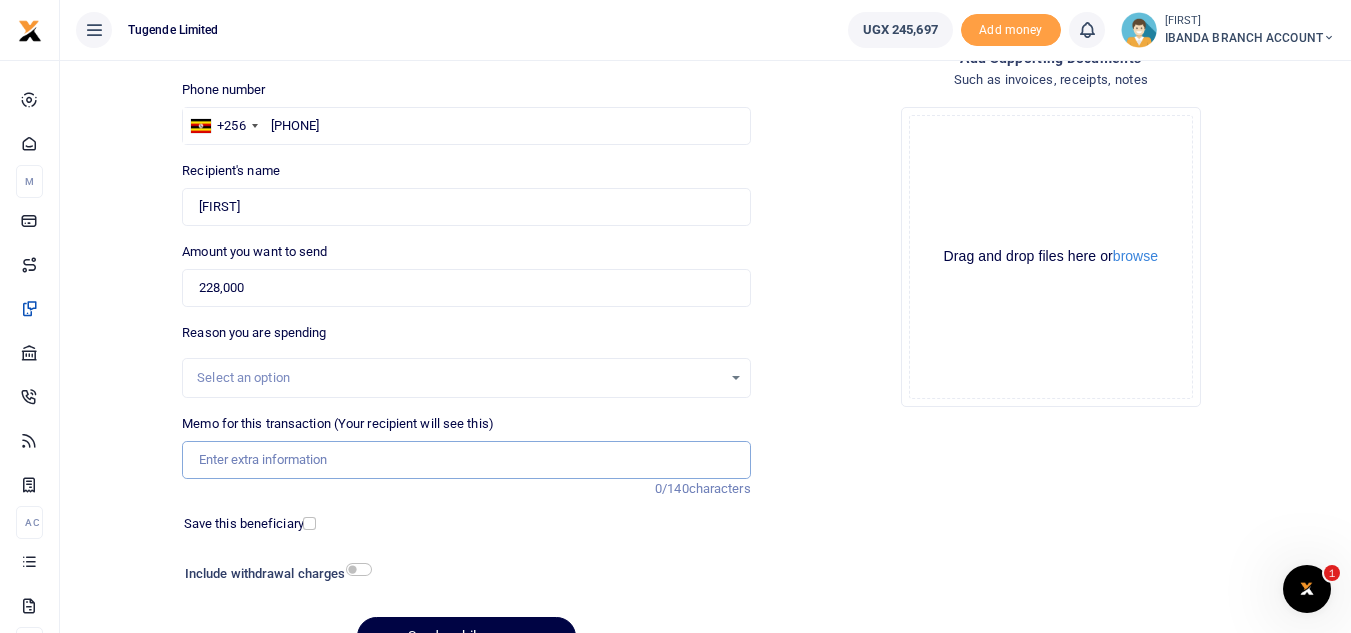 paste on "TLUG014900 Ibanda branch expense requisition for the month of June 2025 for Staff meals" 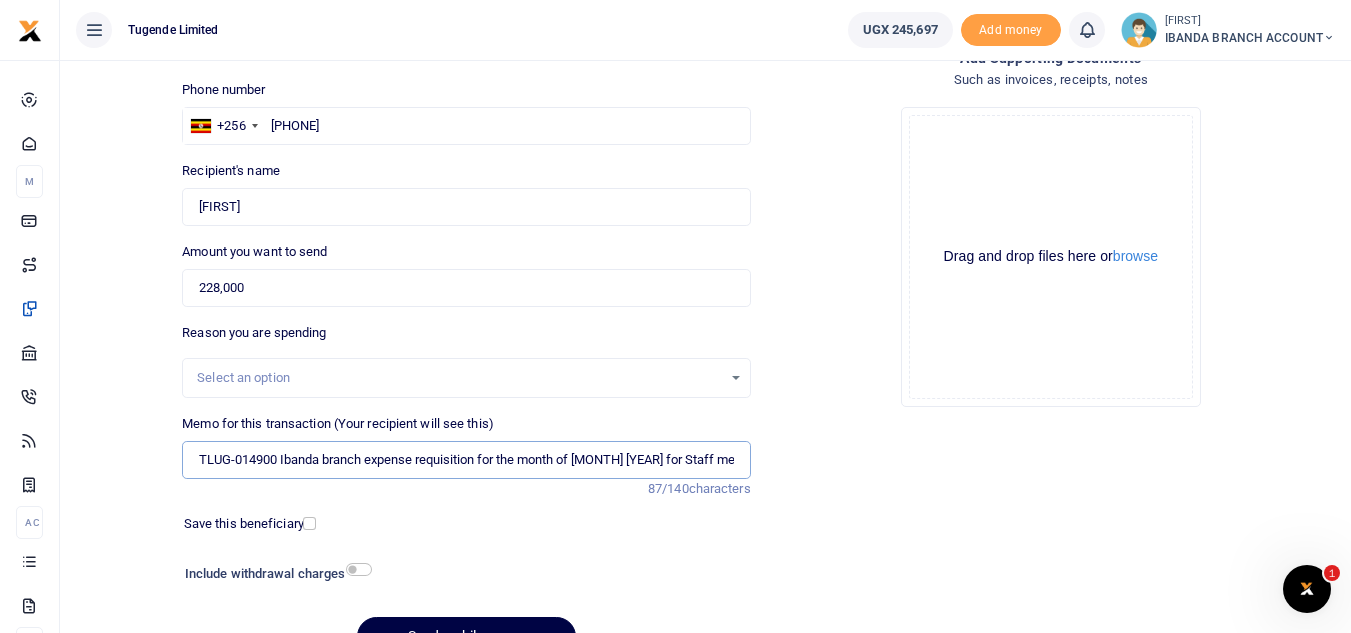 drag, startPoint x: 509, startPoint y: 476, endPoint x: 861, endPoint y: 518, distance: 354.49683 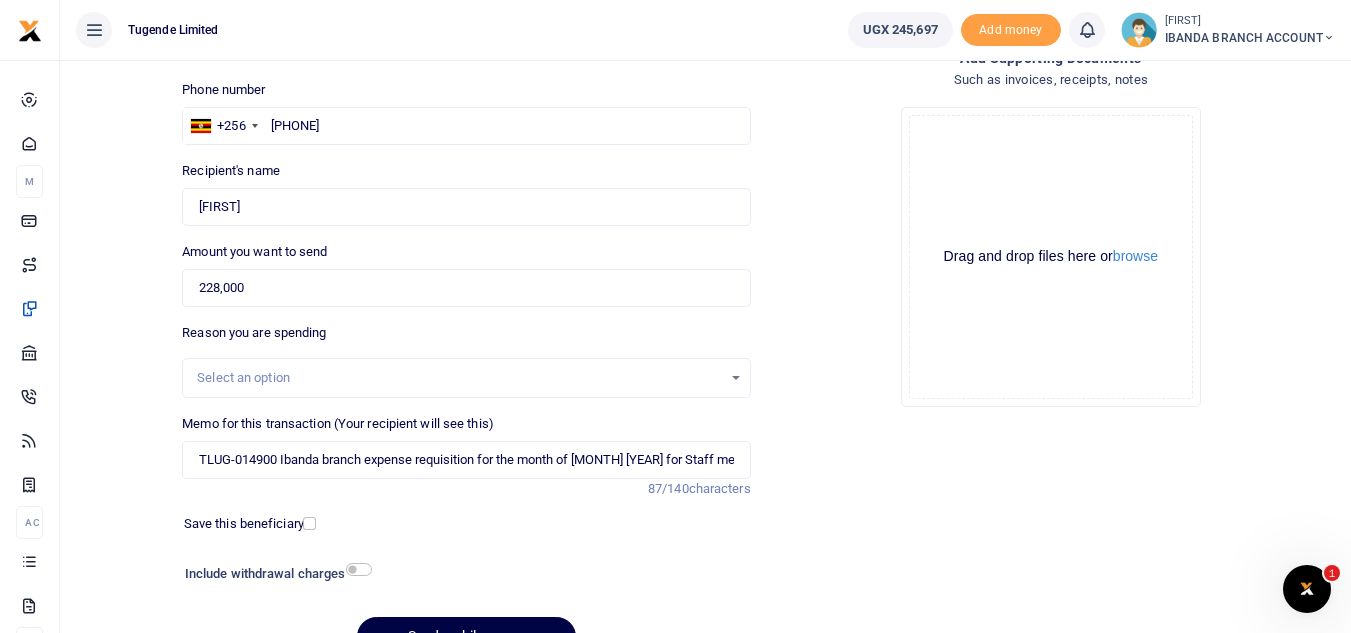 click on "Add supporting Documents
Such as invoices, receipts, notes
Drop your files here Drag and drop files here or  browse Powered by  Uppy" at bounding box center (1051, 360) 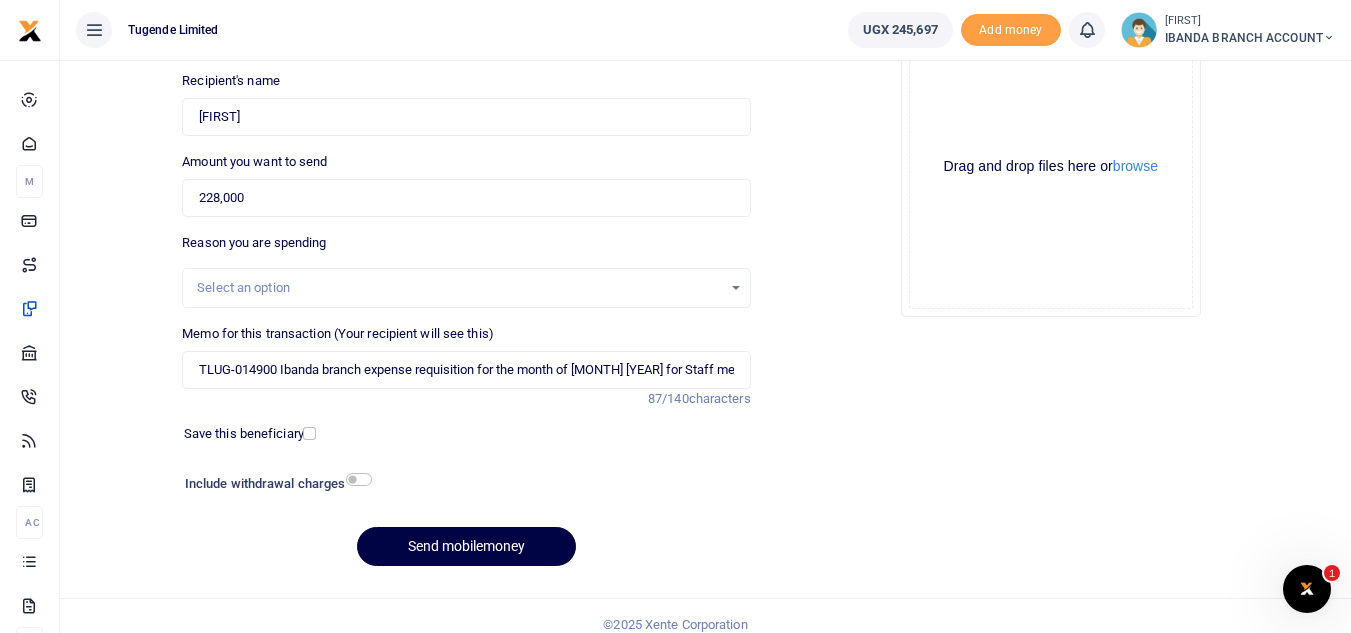 scroll, scrollTop: 233, scrollLeft: 0, axis: vertical 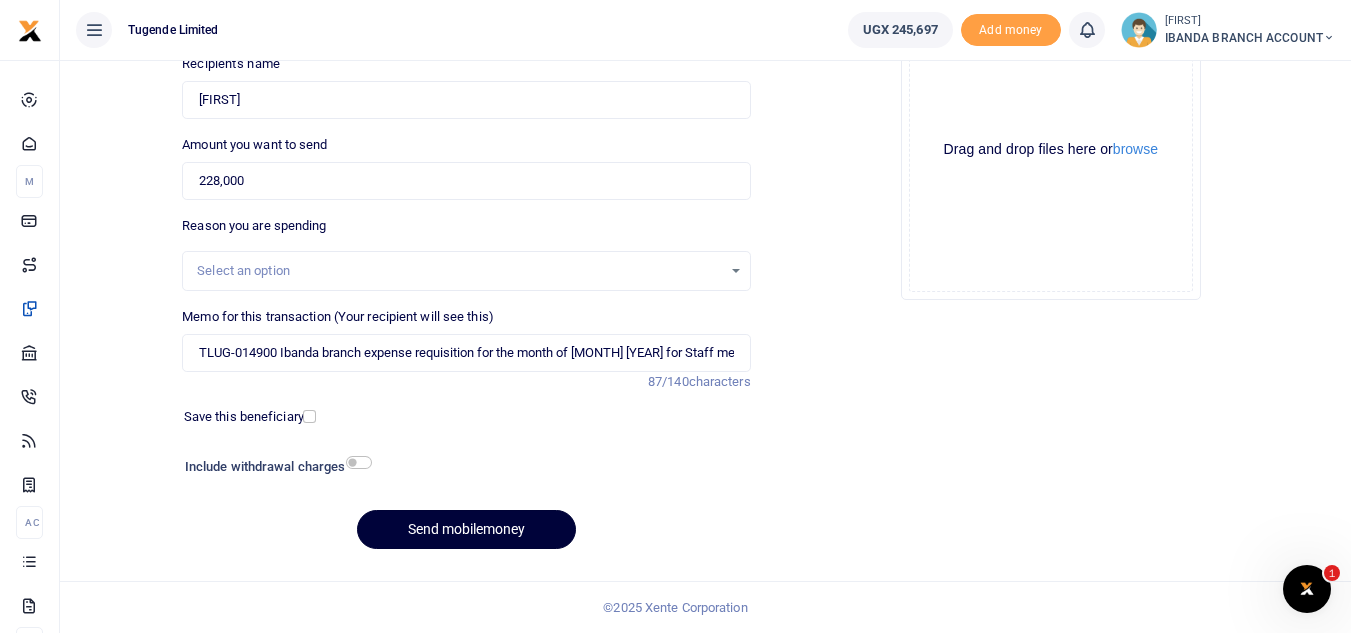 click on "Send mobilemoney" at bounding box center (466, 529) 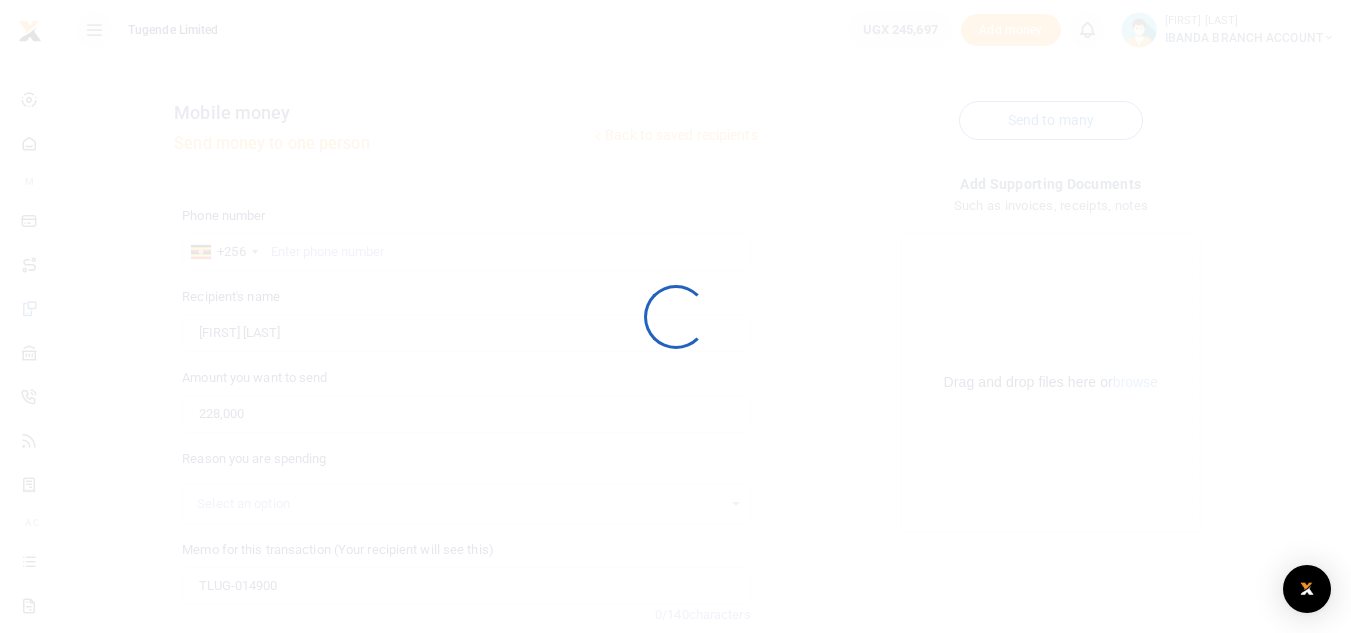 scroll, scrollTop: 126, scrollLeft: 0, axis: vertical 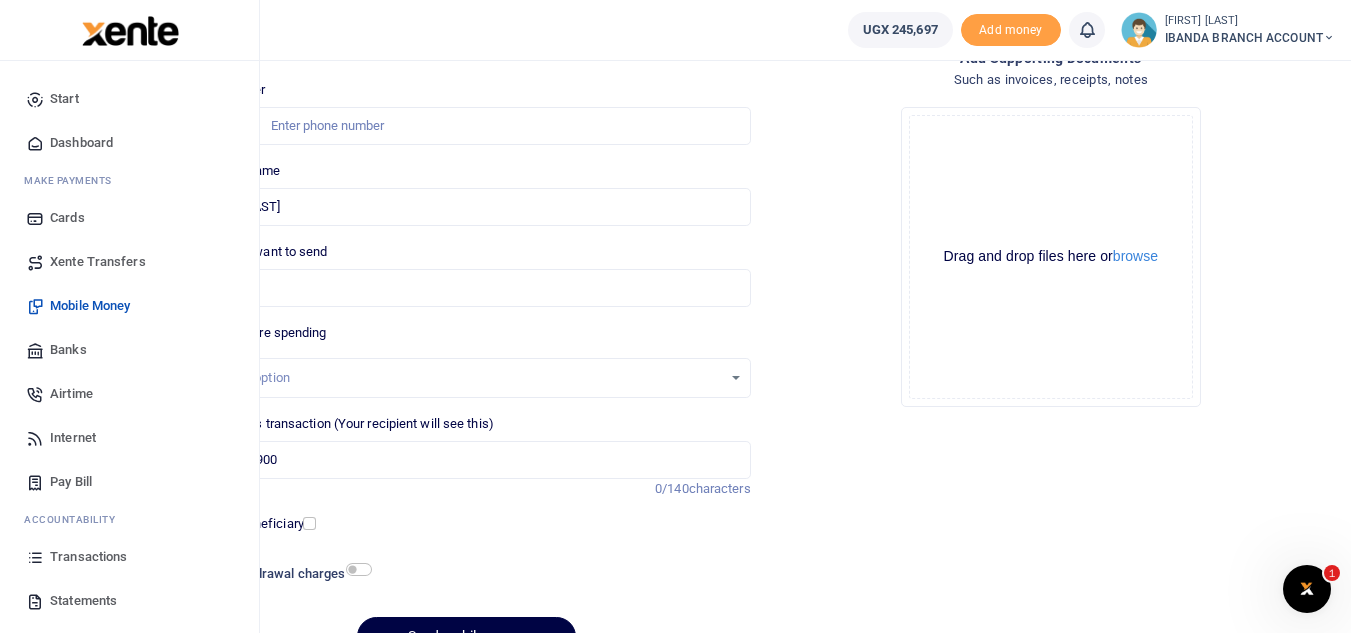 click on "Statements" at bounding box center [83, 601] 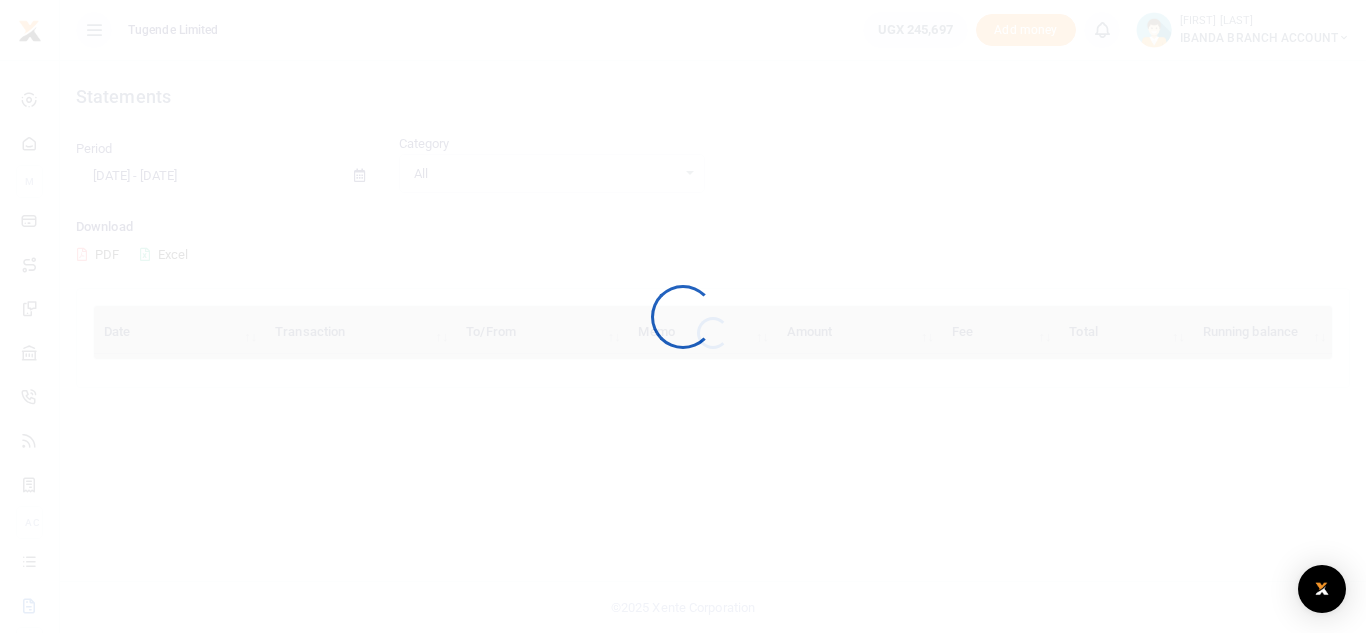 scroll, scrollTop: 0, scrollLeft: 0, axis: both 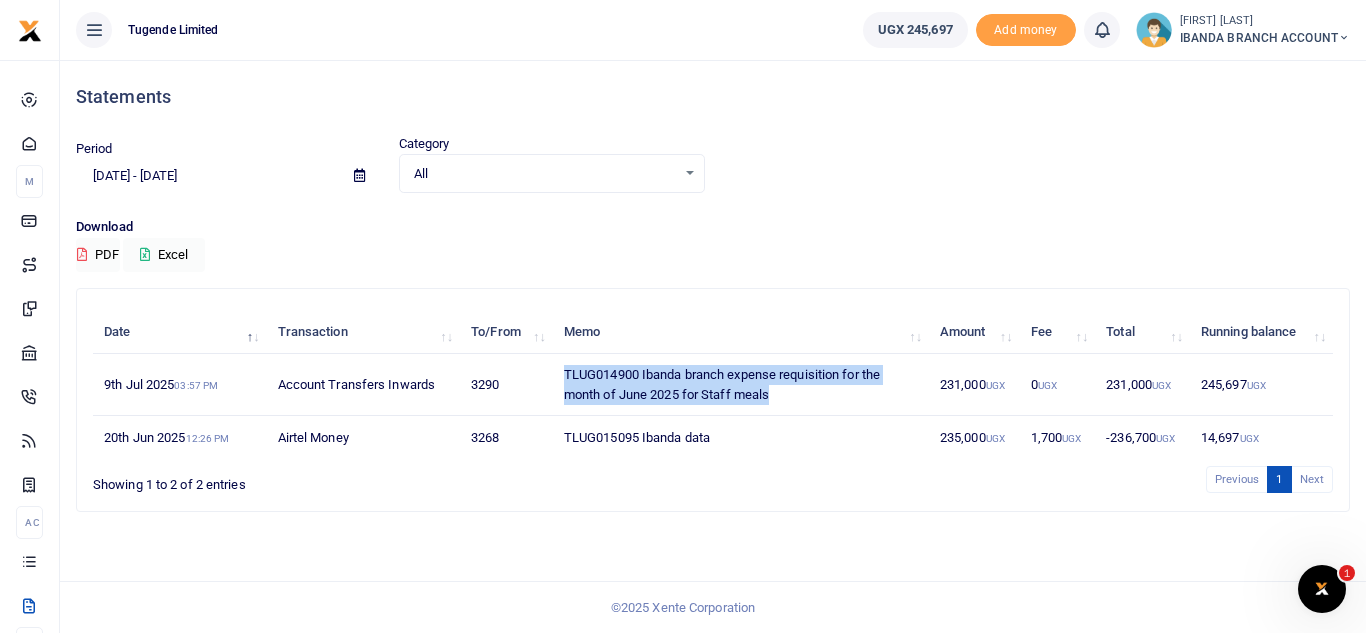 drag, startPoint x: 559, startPoint y: 371, endPoint x: 786, endPoint y: 395, distance: 228.2652 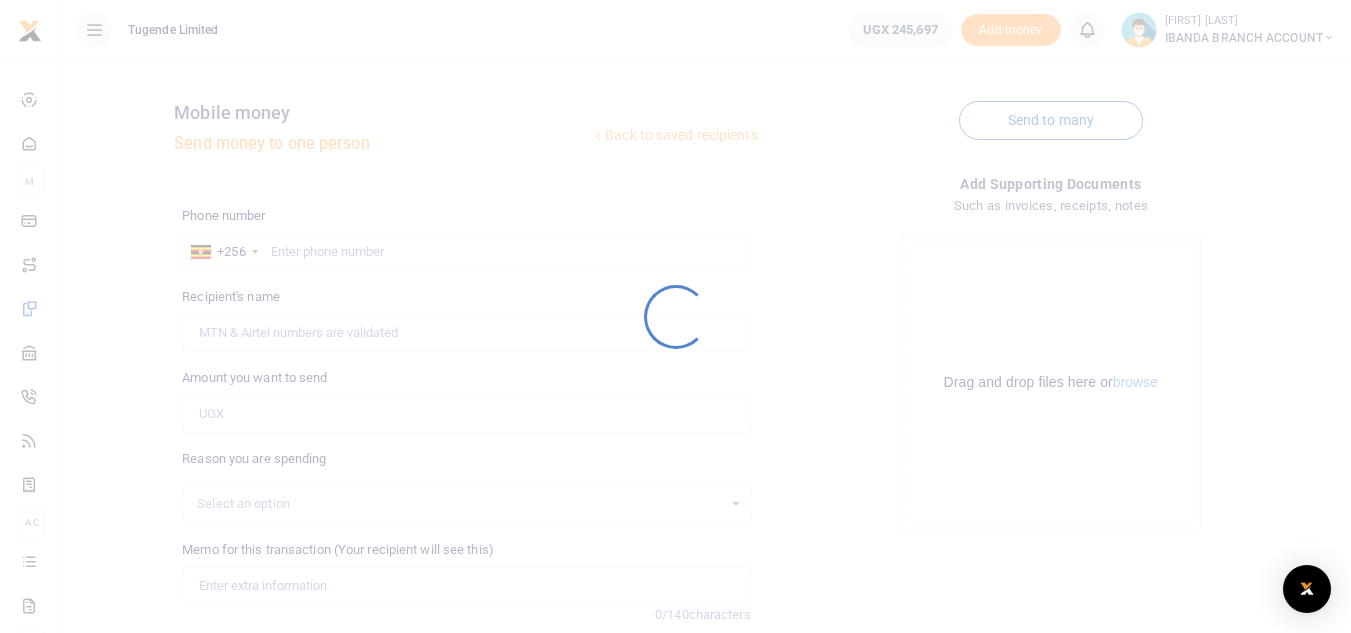 scroll, scrollTop: 233, scrollLeft: 0, axis: vertical 